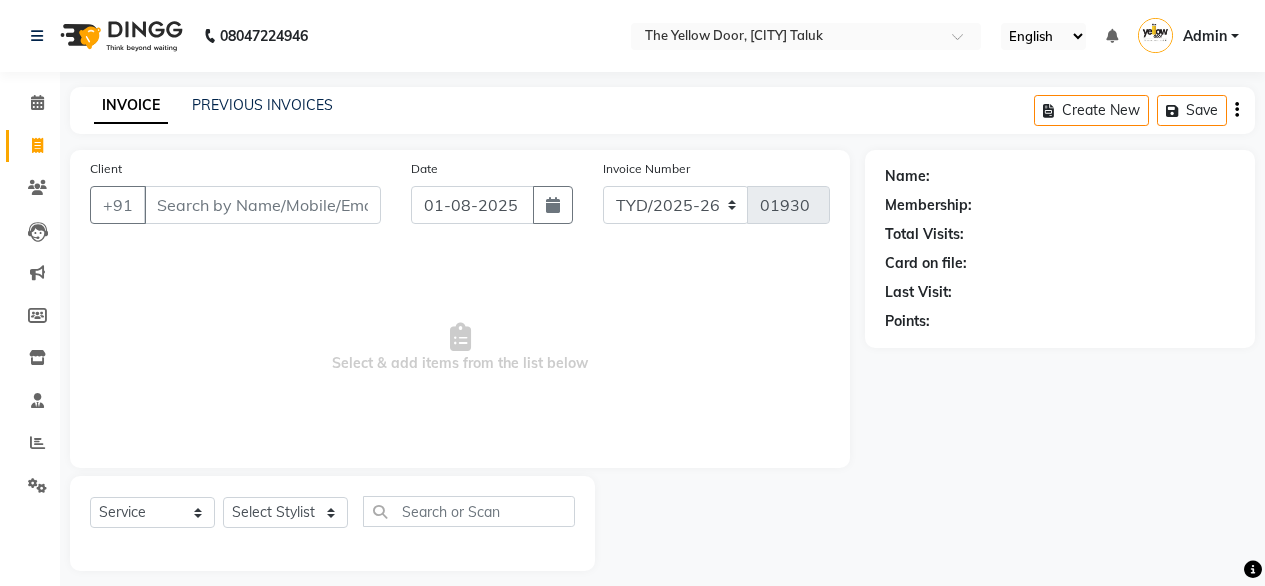 select on "service" 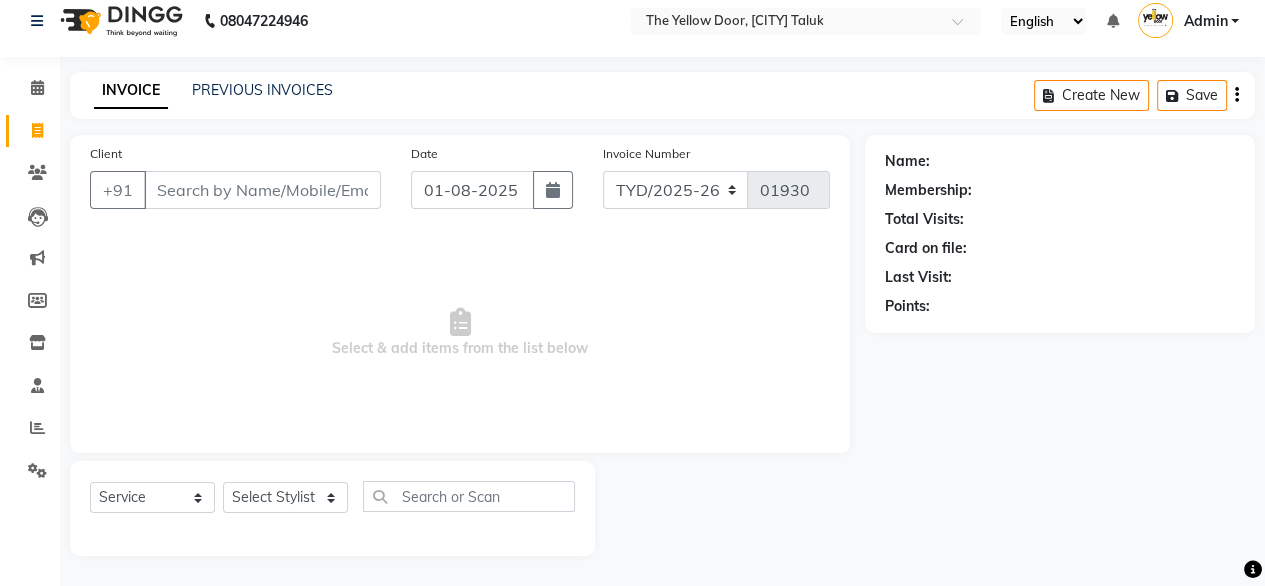 scroll, scrollTop: 0, scrollLeft: 0, axis: both 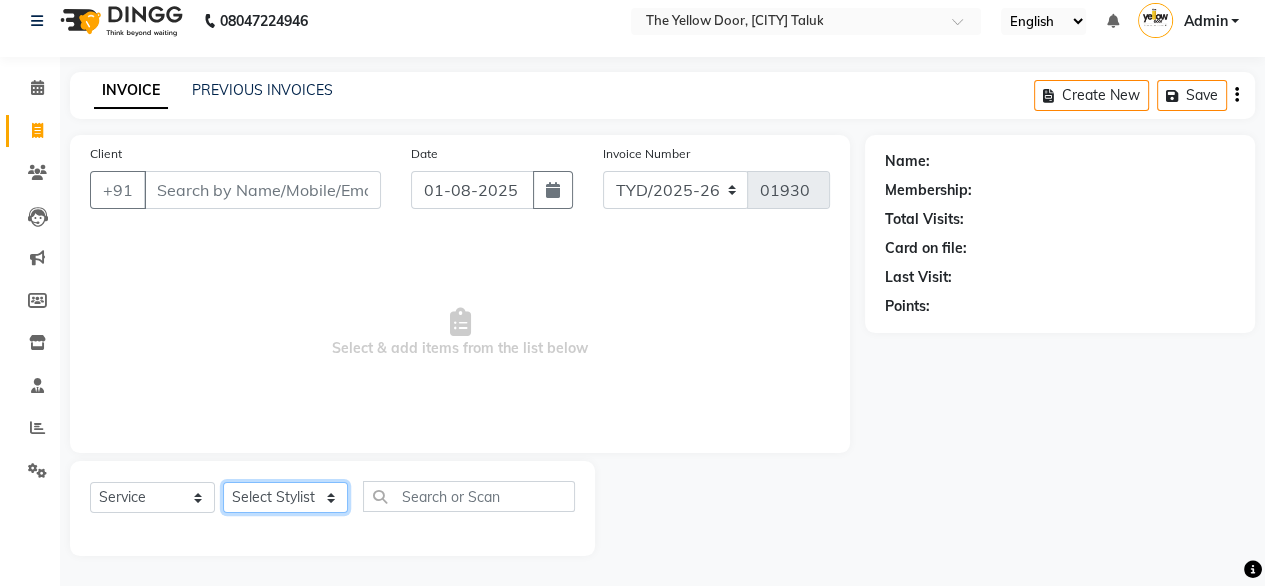 drag, startPoint x: 252, startPoint y: 489, endPoint x: 252, endPoint y: 445, distance: 44 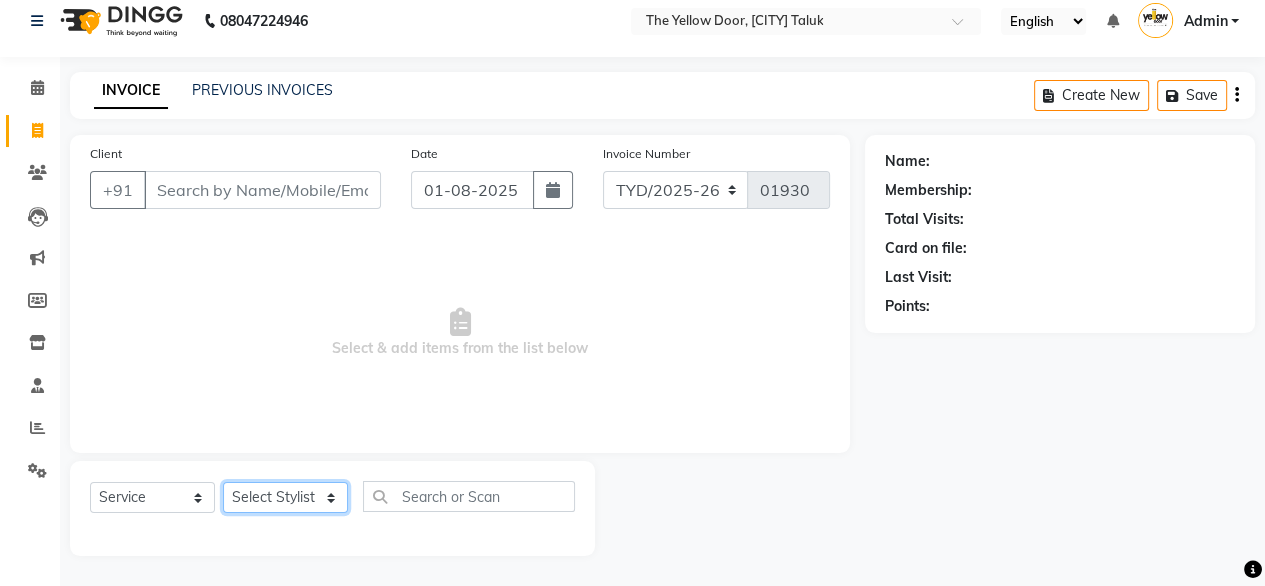 click on "Client +91 Date 01-08-2025 Invoice Number TYD/2025-26 V/2025-26 01930 Select & add items from the list below Select Service Product Membership Package Voucher Prepaid Gift Card Select Stylist Amit Roy Bina Deena Jena Housekeeping Manager Sajiya Shefi Shanoor Shri" 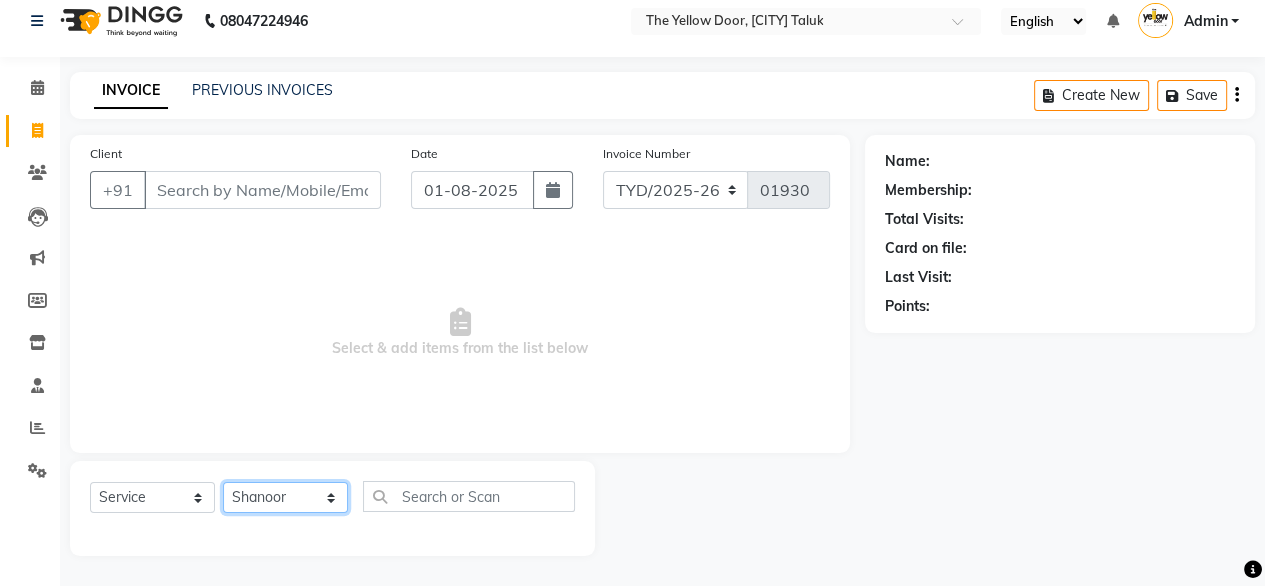 click on "Select Stylist Amit Roy Bina Deena Jena Housekeeping Manager Sajiya Shefi Shanoor Shri" 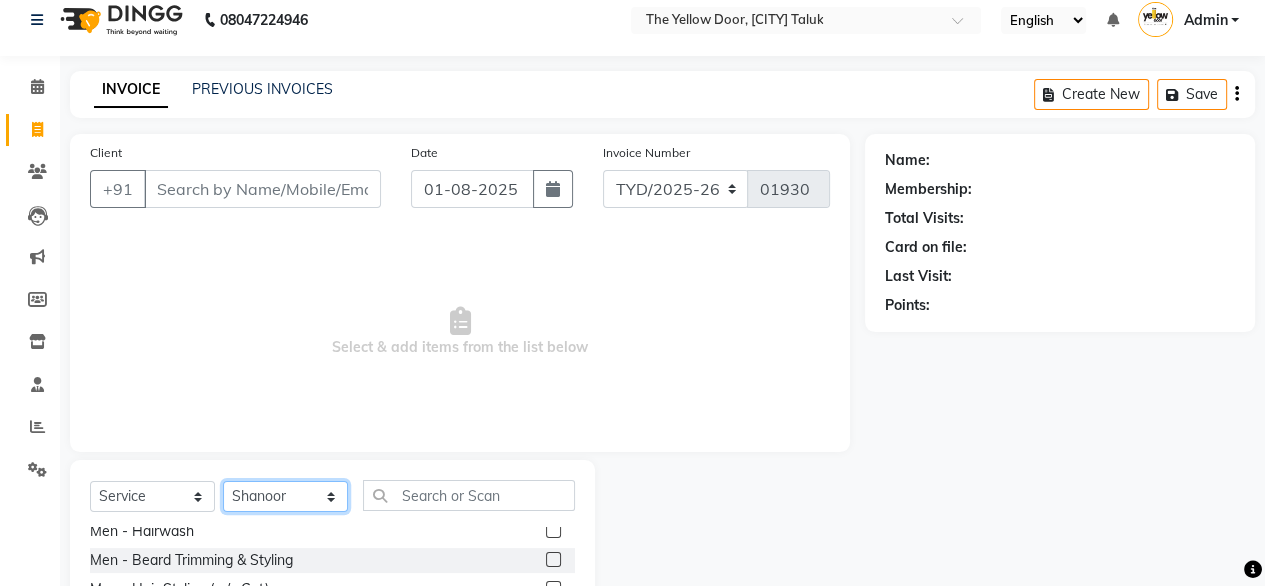 scroll, scrollTop: 216, scrollLeft: 0, axis: vertical 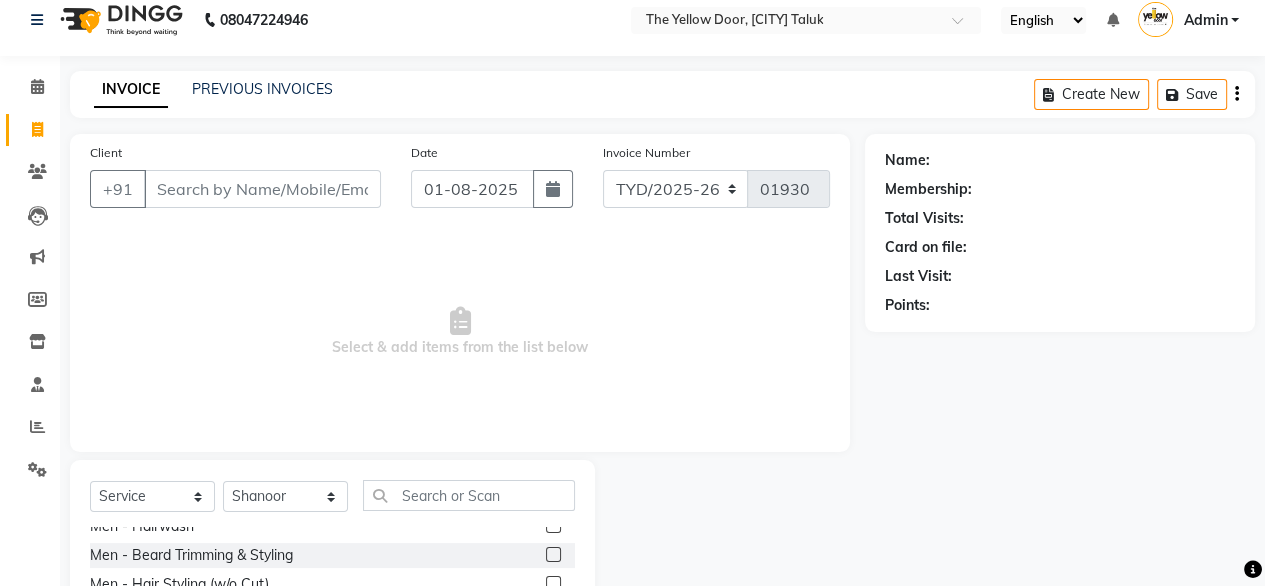 click on "Men - Beard Trimming & Styling" 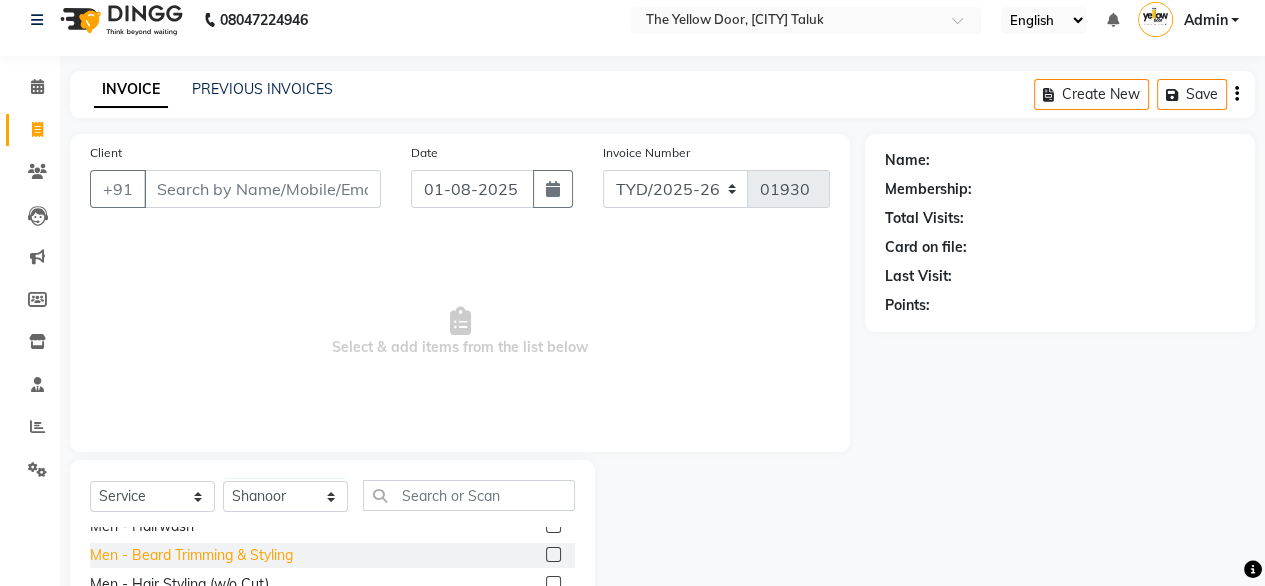 click on "Men - Beard Trimming & Styling" 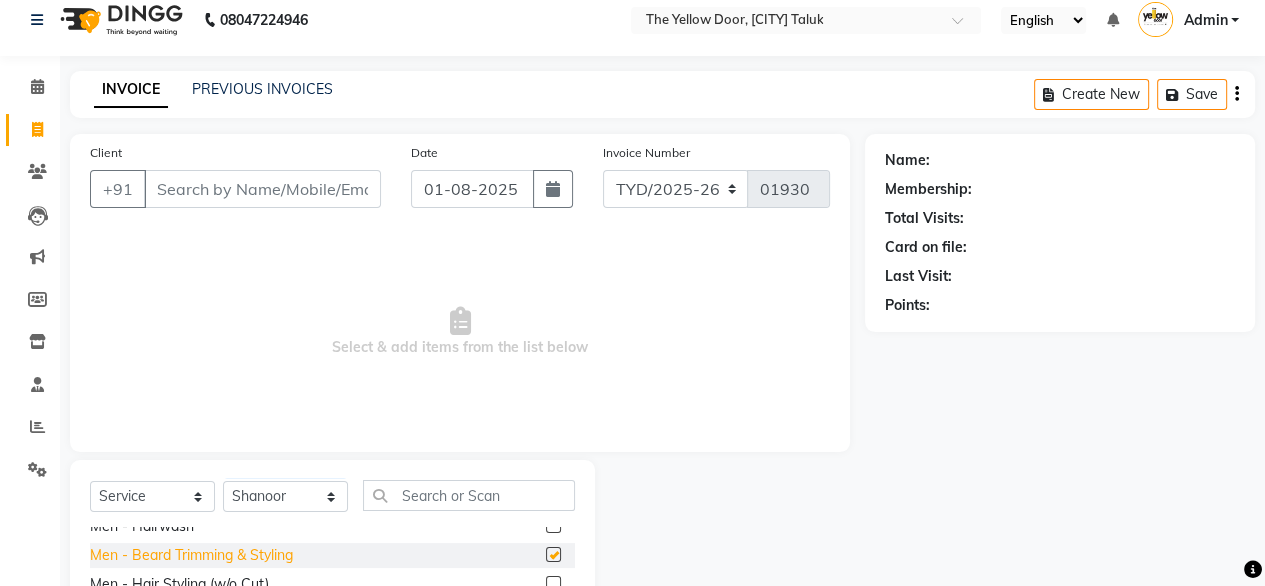 checkbox on "false" 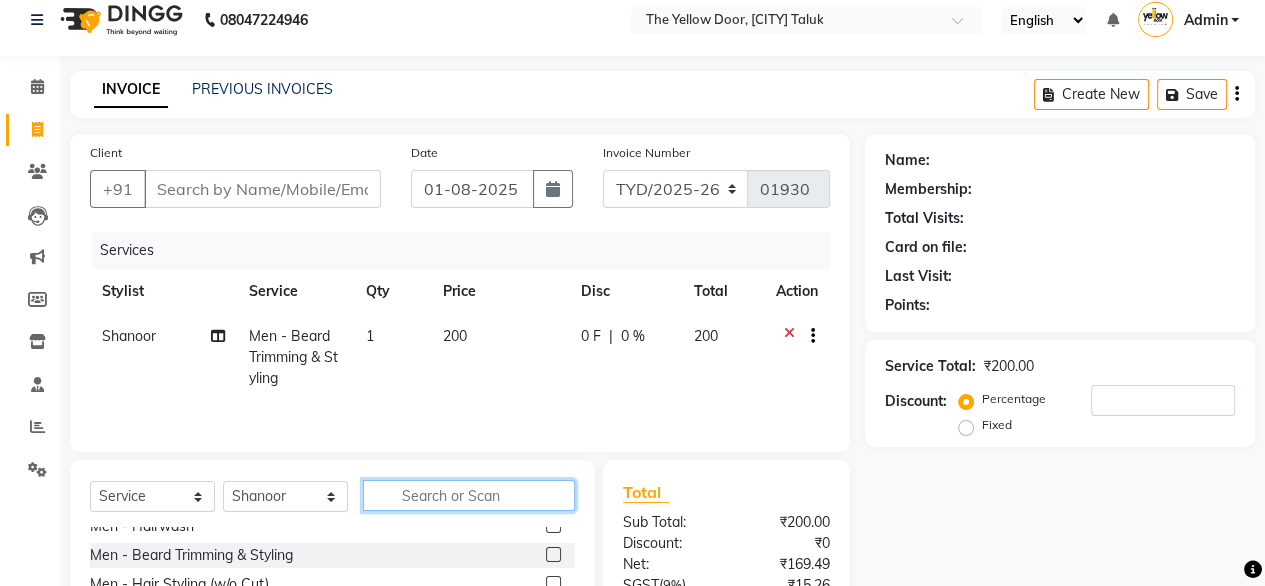 click 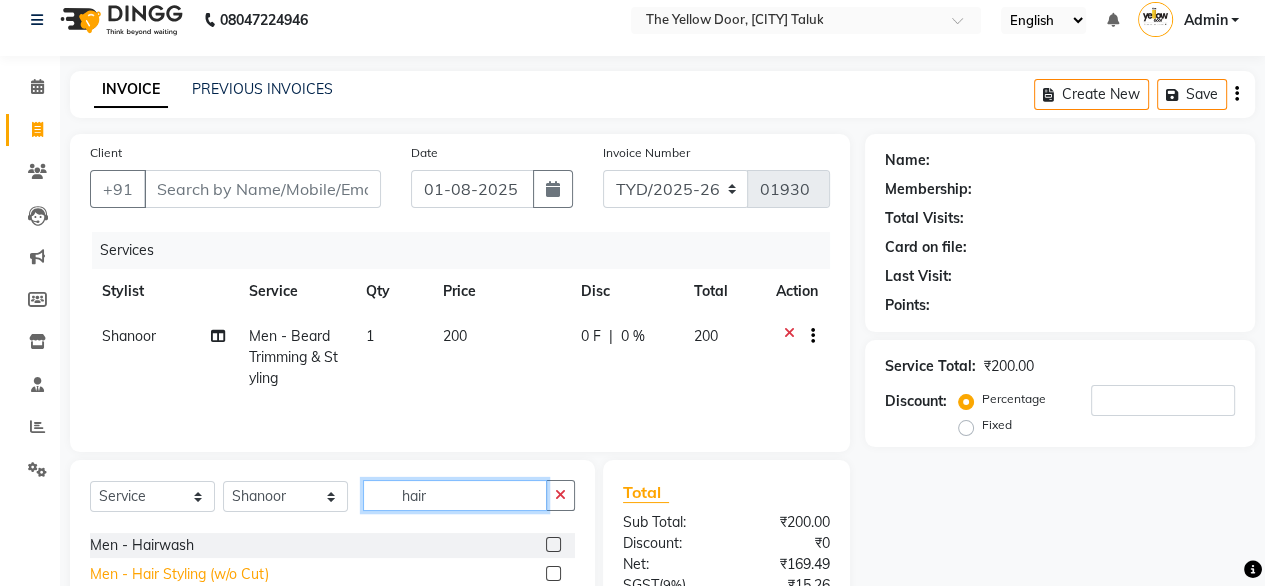 scroll, scrollTop: 106, scrollLeft: 0, axis: vertical 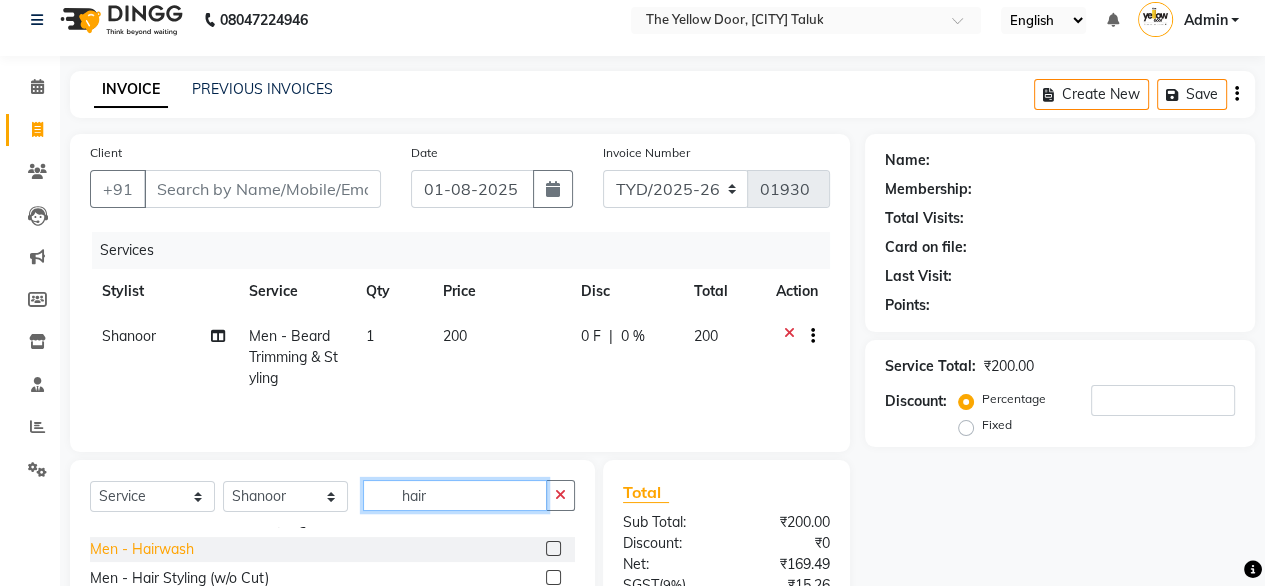 type on "hair" 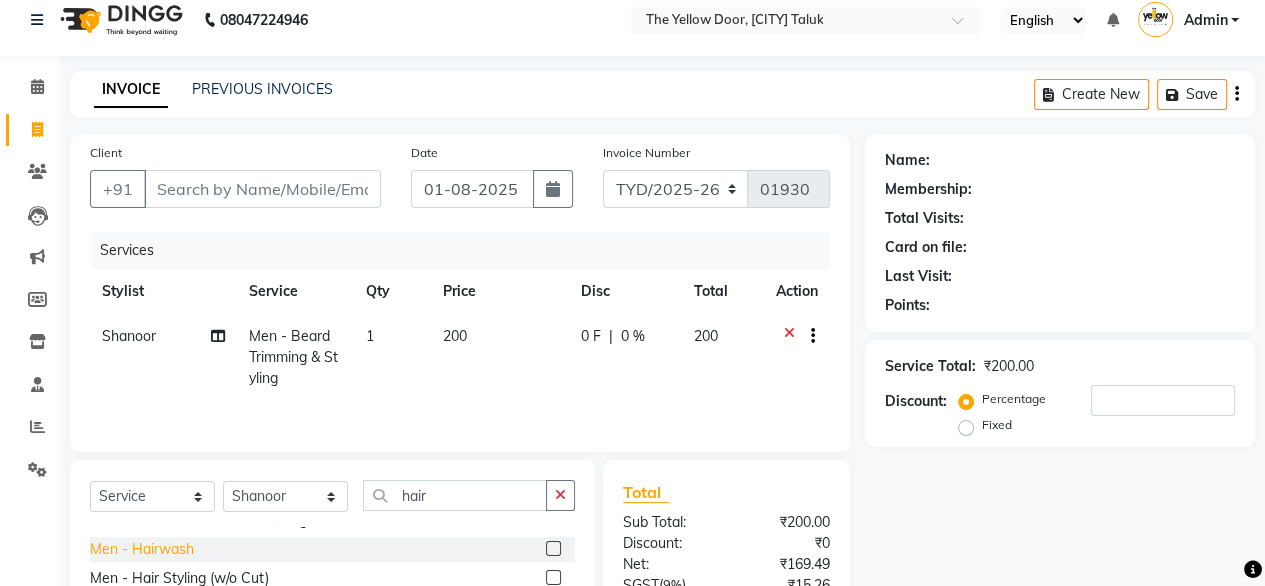 click on "Men - Hairwash" 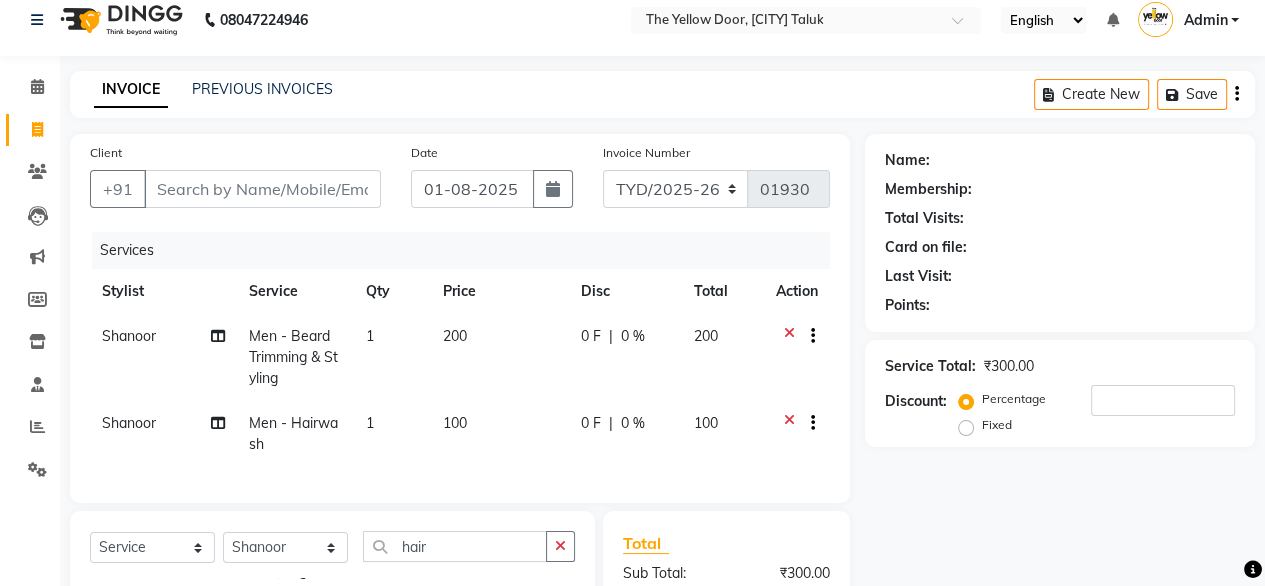 checkbox on "false" 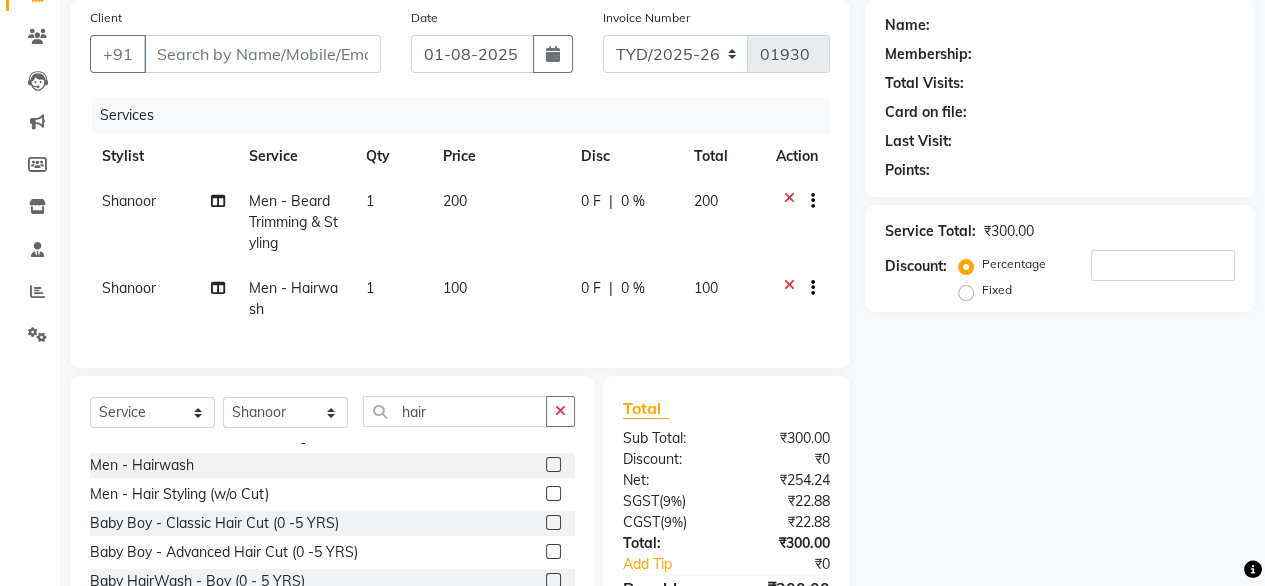 scroll, scrollTop: 152, scrollLeft: 0, axis: vertical 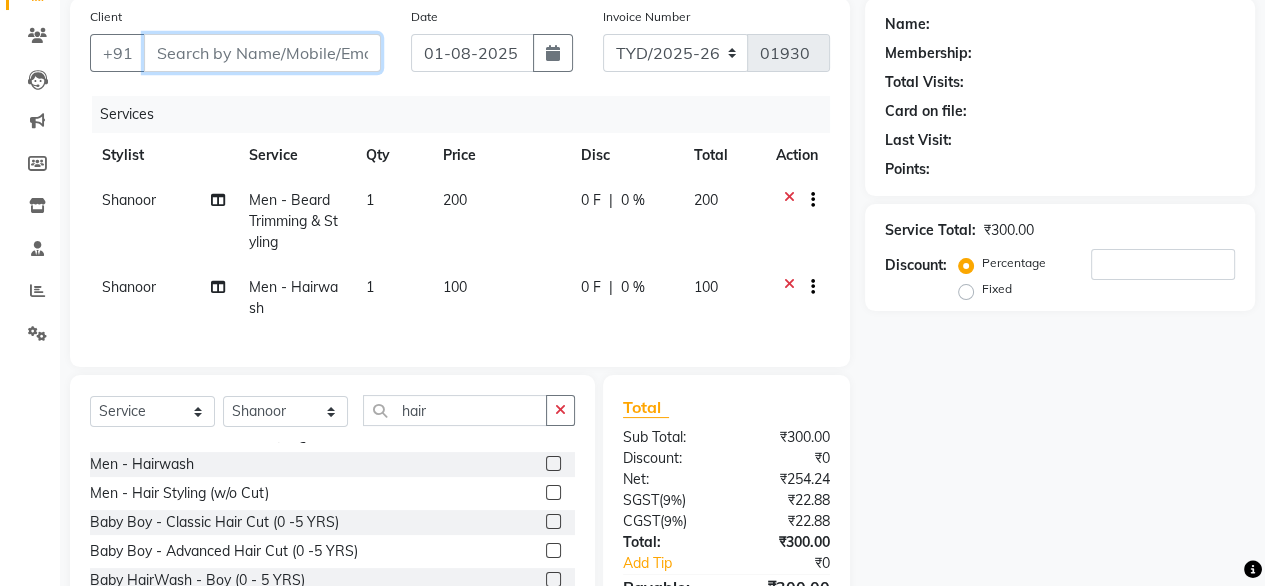 click on "Client" at bounding box center [262, 53] 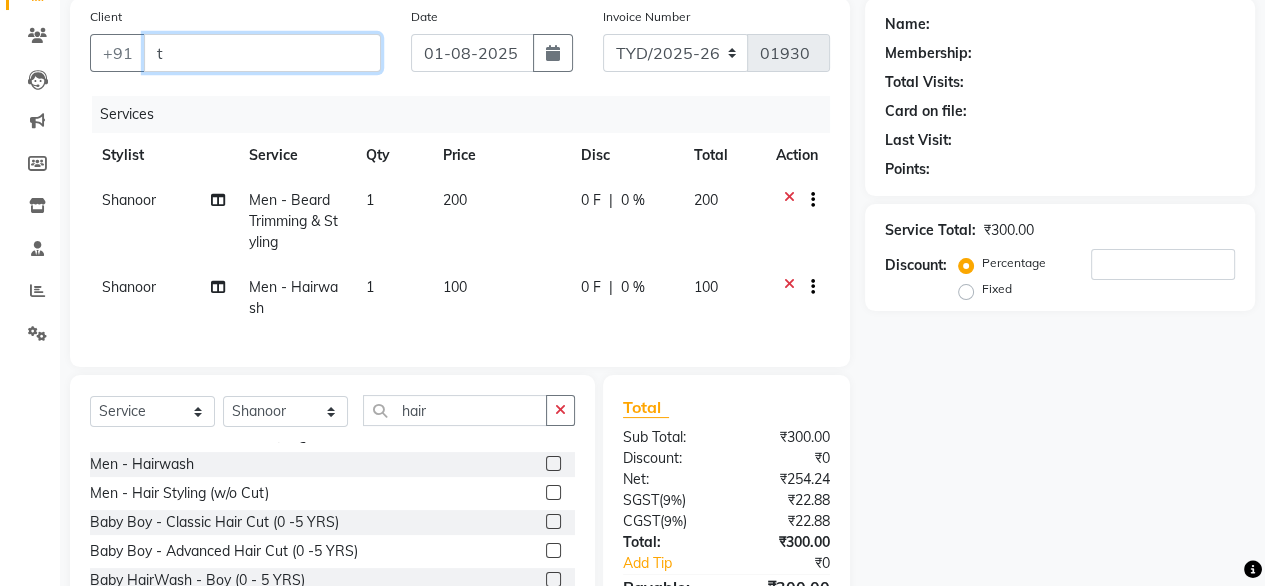 type on "0" 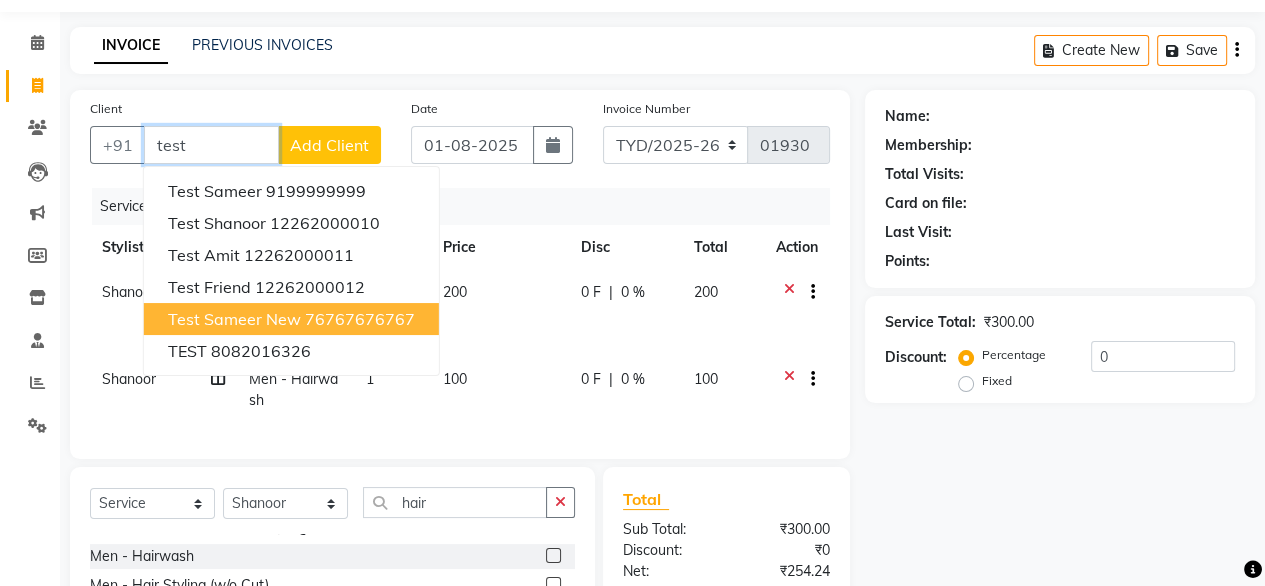scroll, scrollTop: 55, scrollLeft: 0, axis: vertical 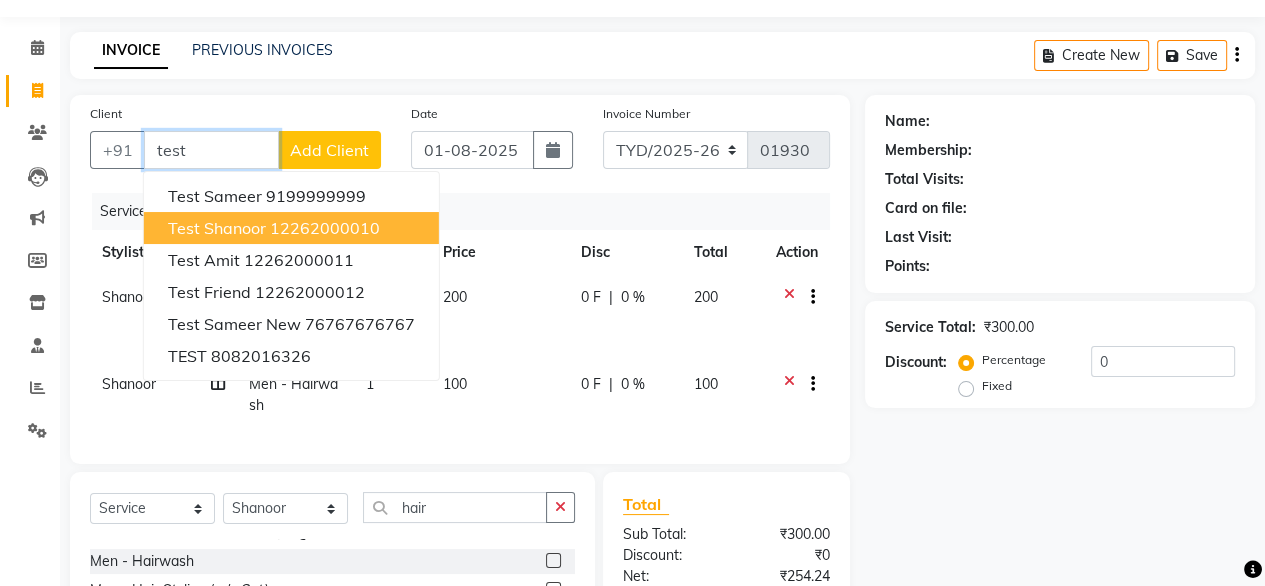 click on "Test Shanoor" at bounding box center (217, 228) 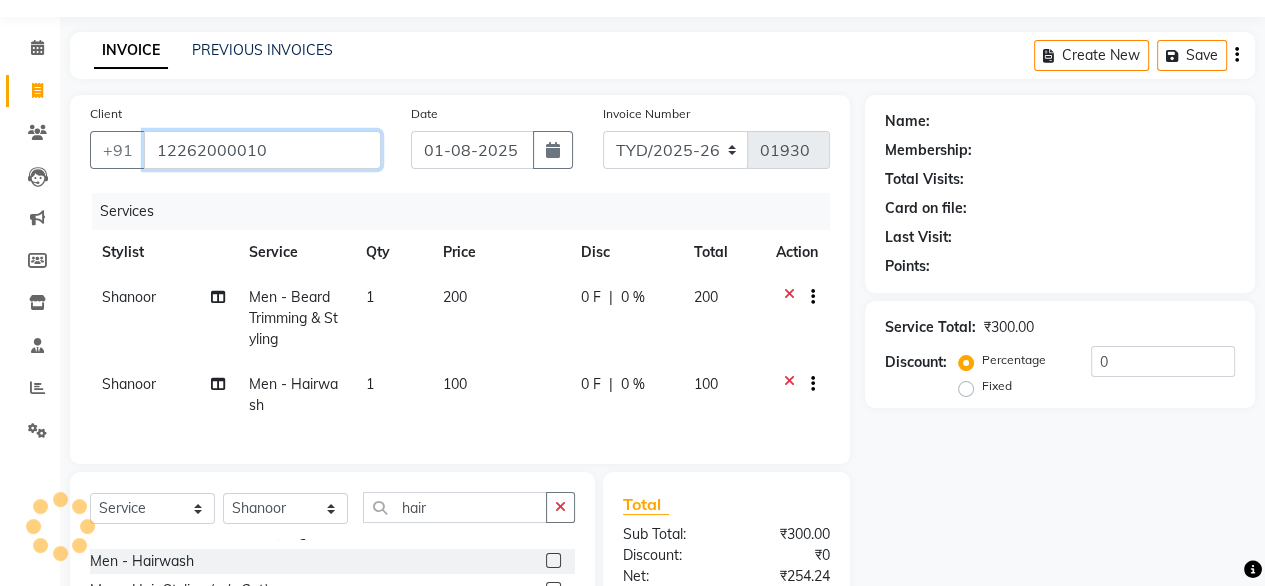 type on "12262000010" 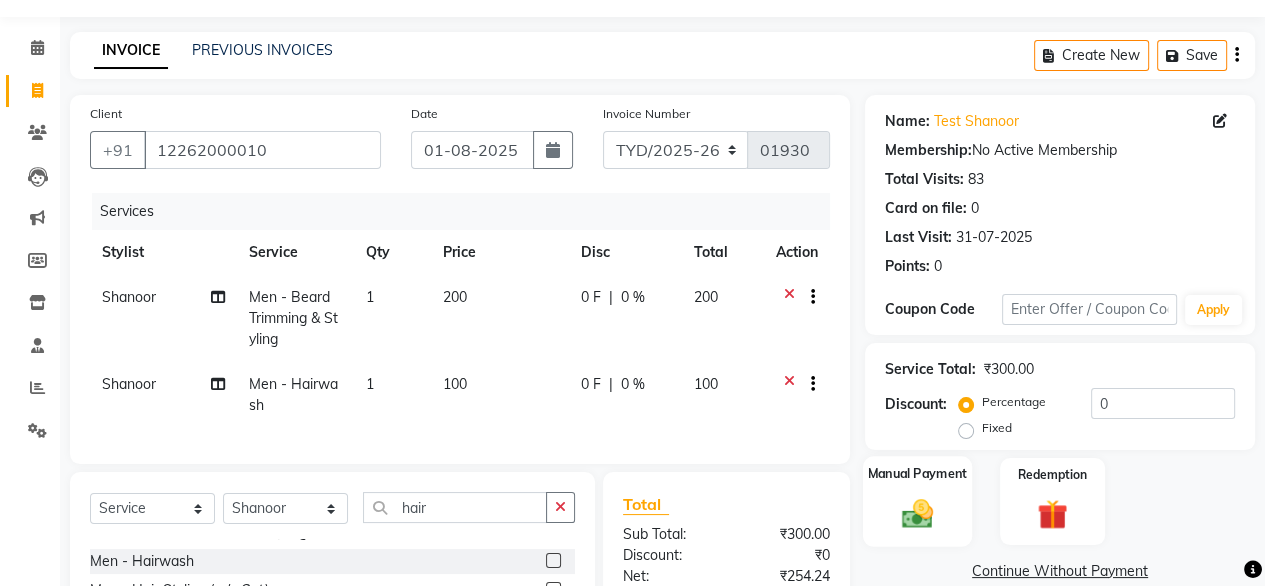 click on "Manual Payment" 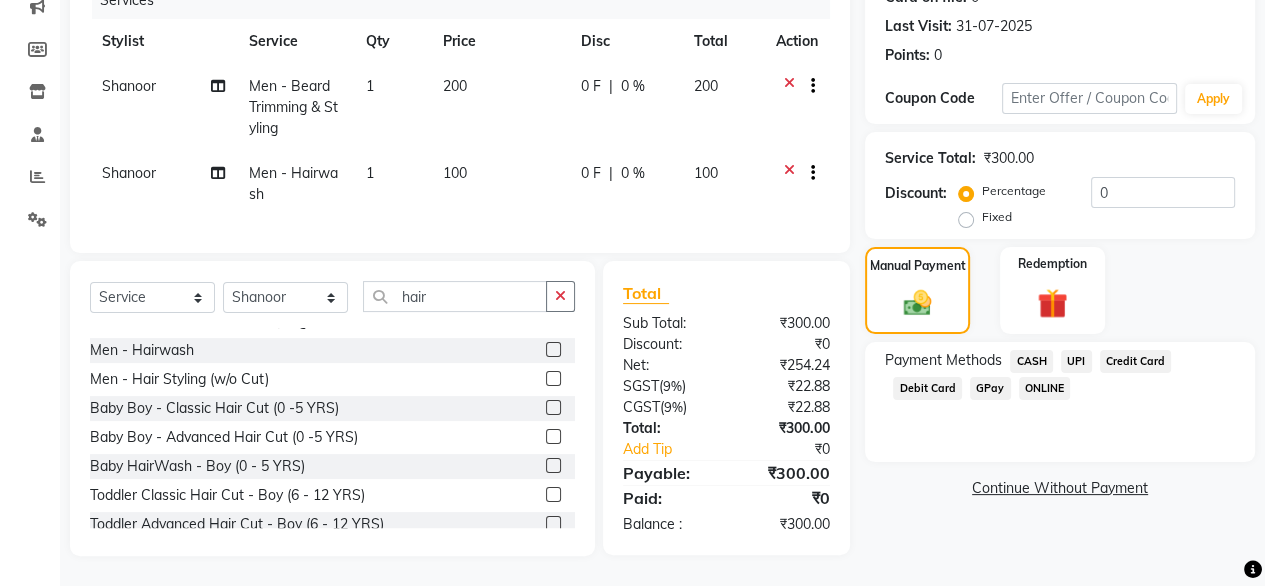click on "UPI" 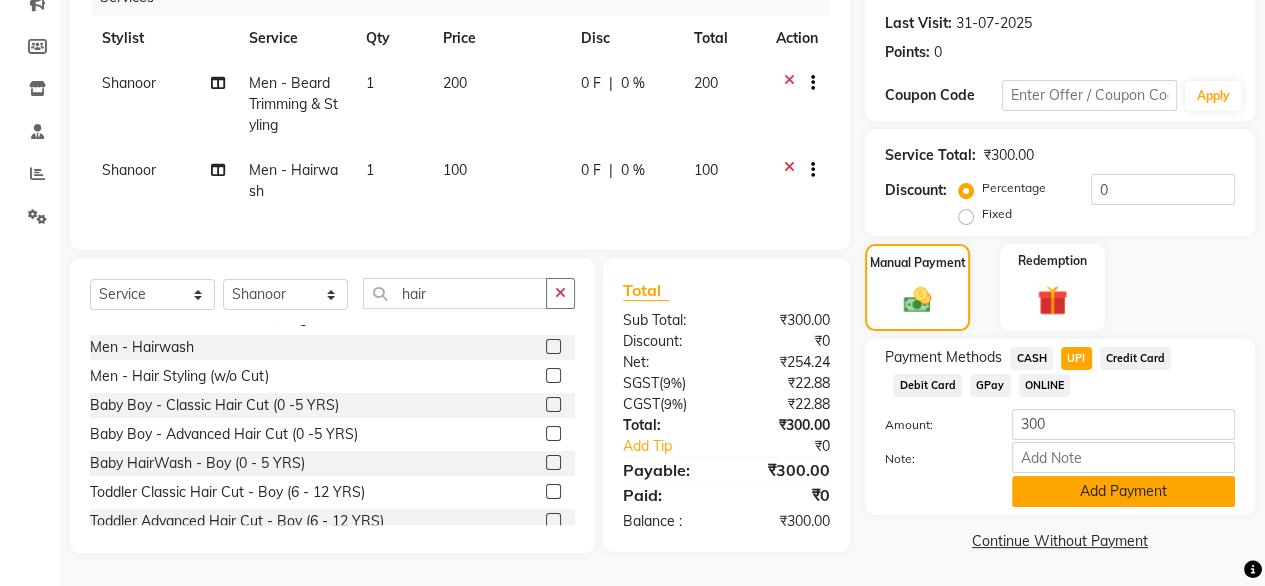 click on "Add Payment" 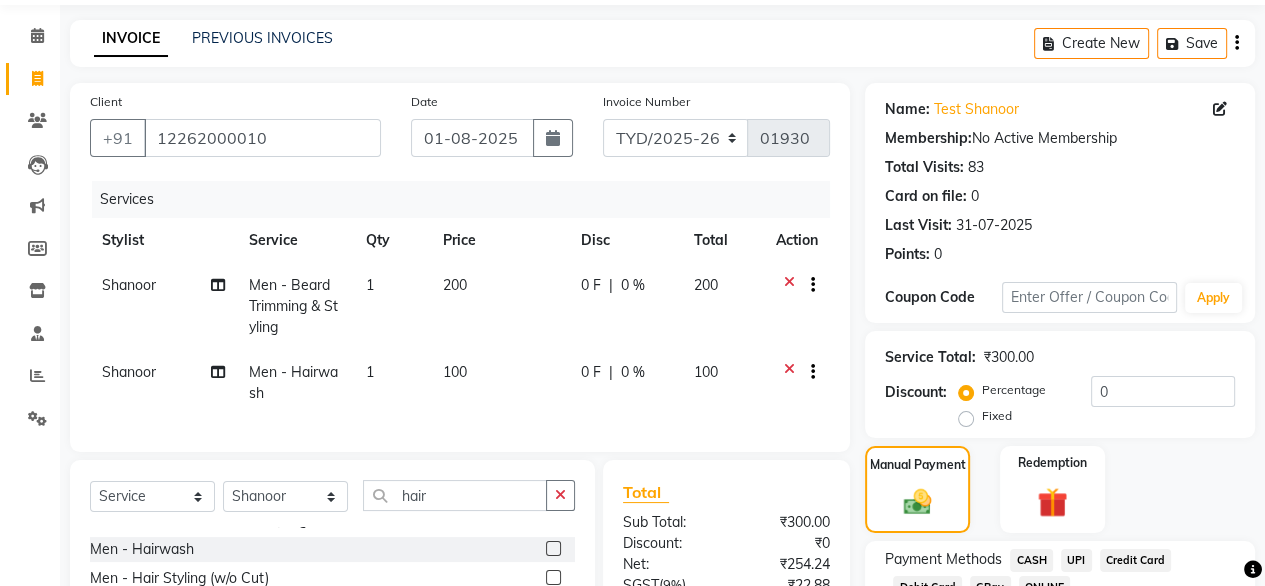 scroll, scrollTop: 325, scrollLeft: 0, axis: vertical 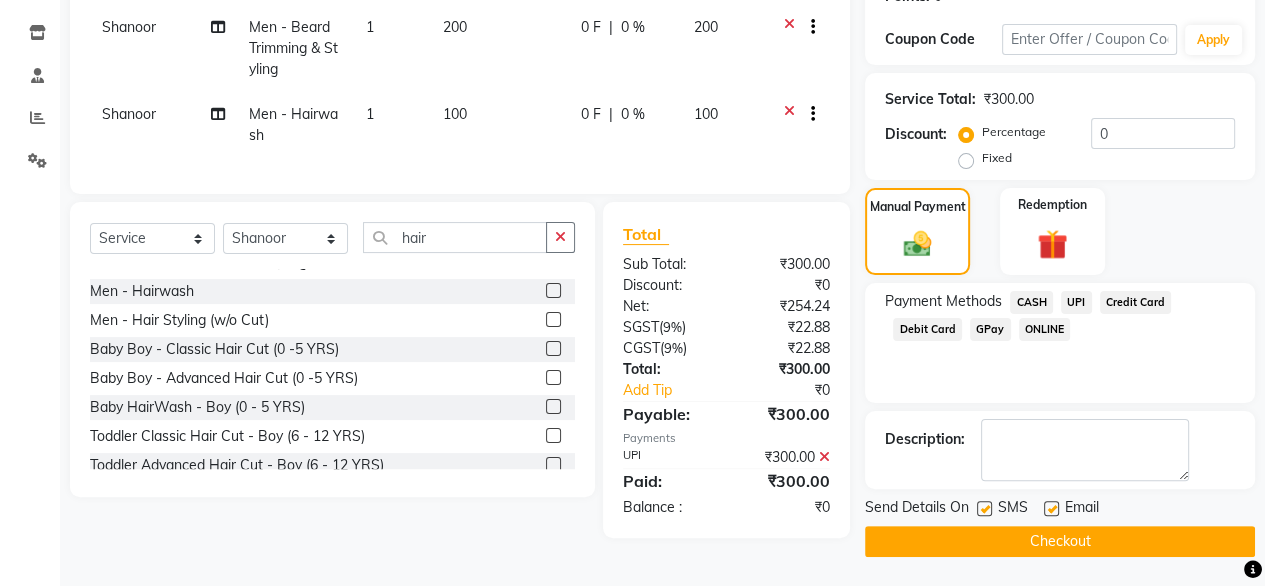 click on "Checkout" 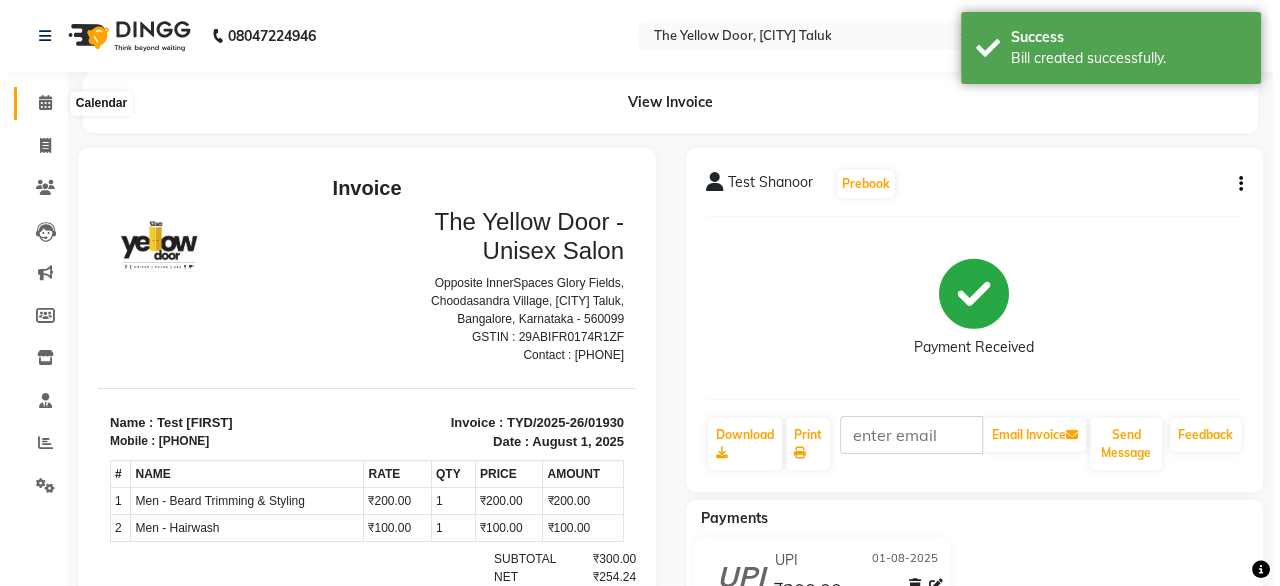 scroll, scrollTop: 0, scrollLeft: 0, axis: both 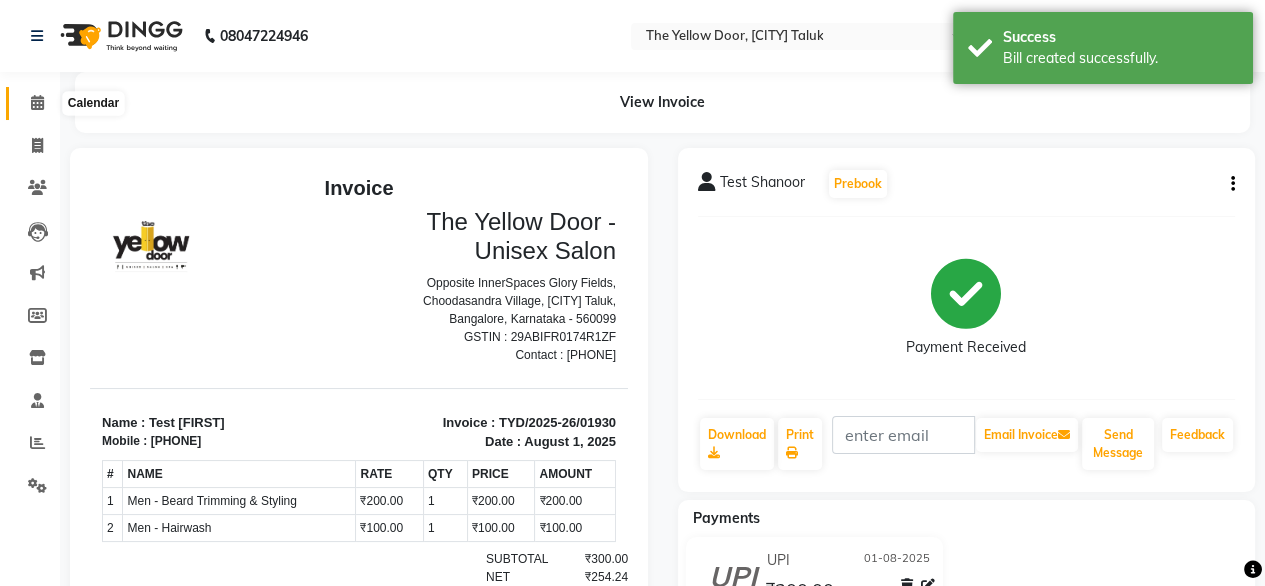 click 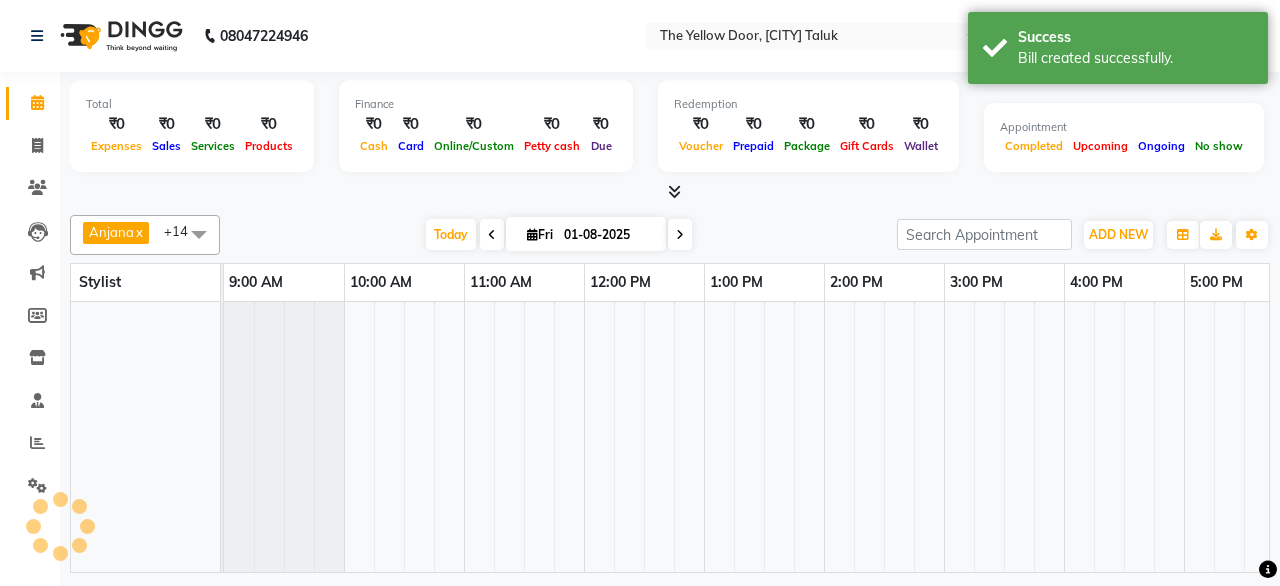 scroll, scrollTop: 0, scrollLeft: 514, axis: horizontal 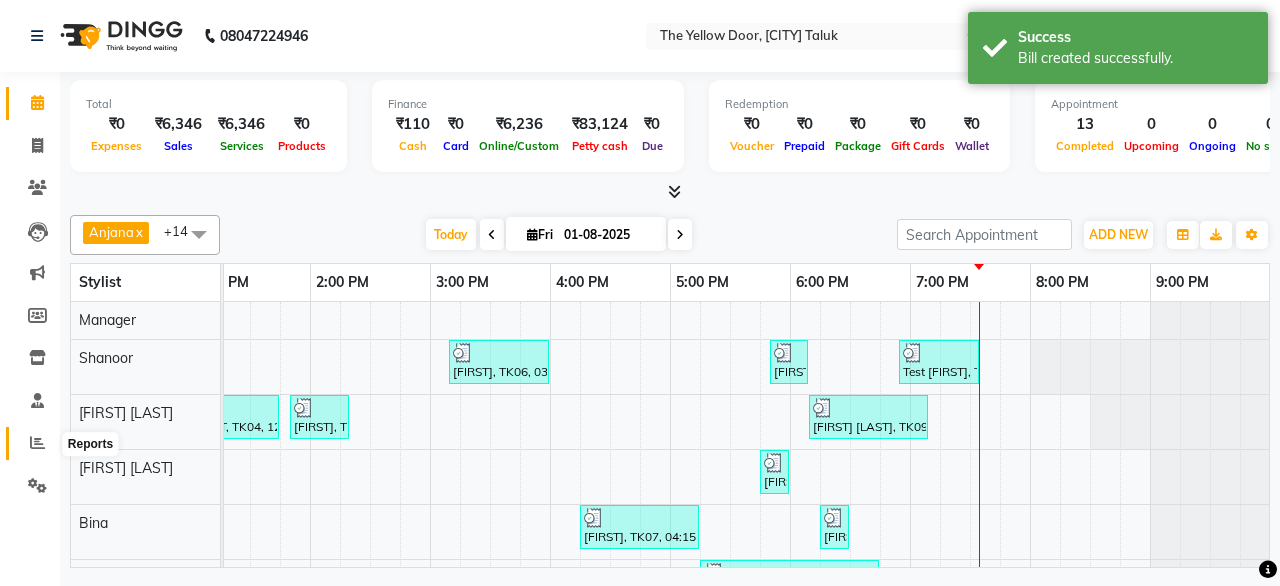 click 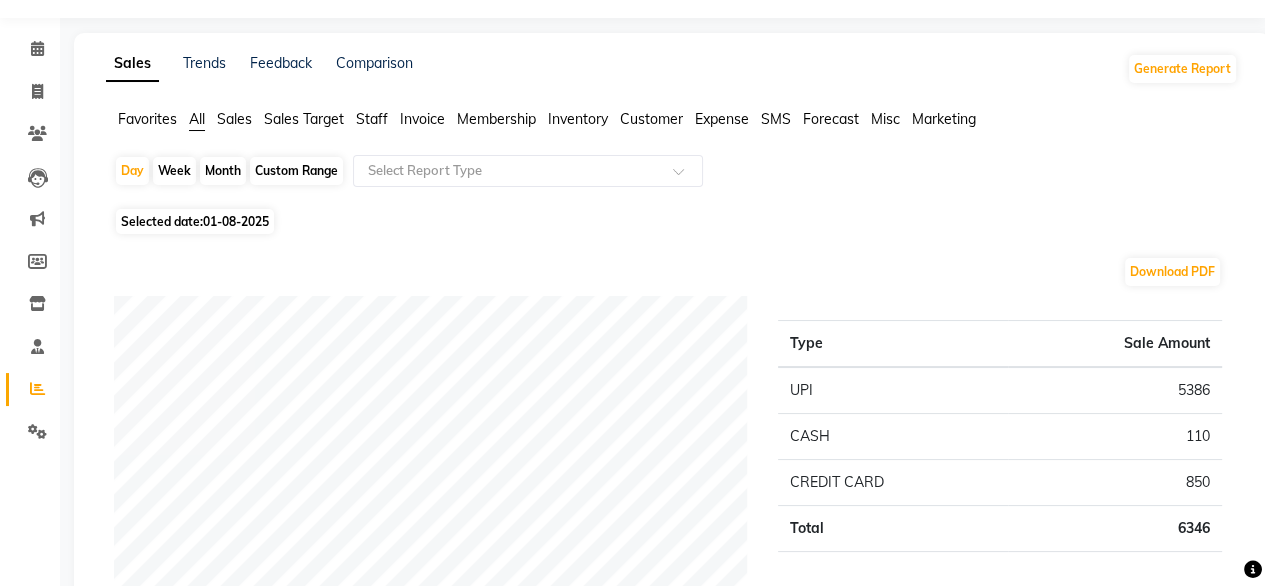 scroll, scrollTop: 52, scrollLeft: 0, axis: vertical 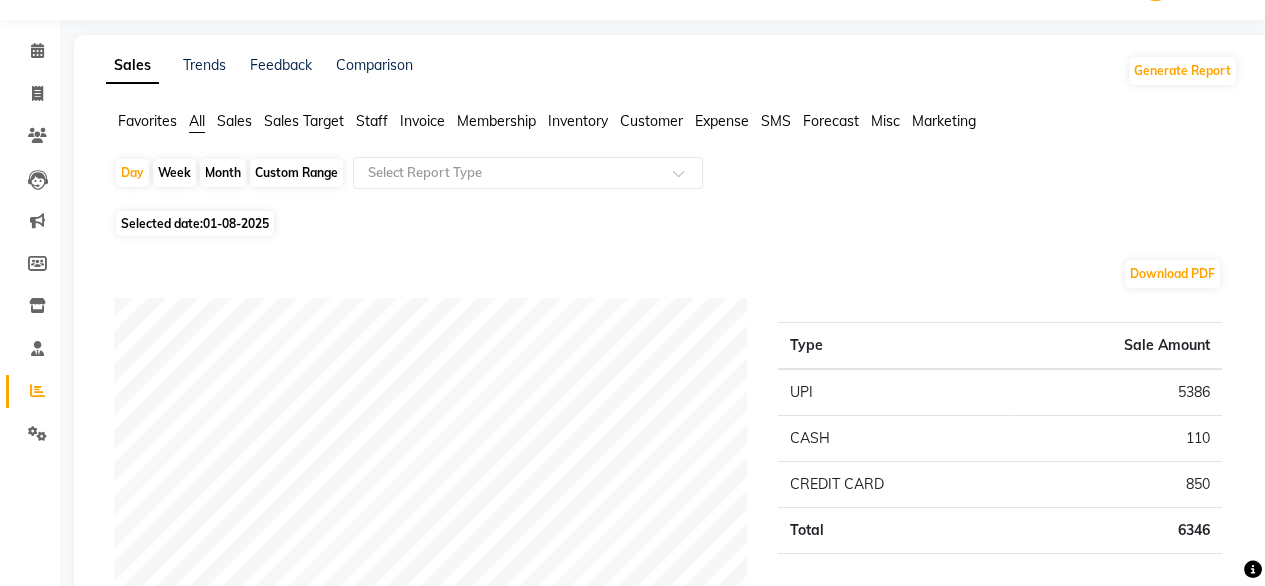 click on "Month" 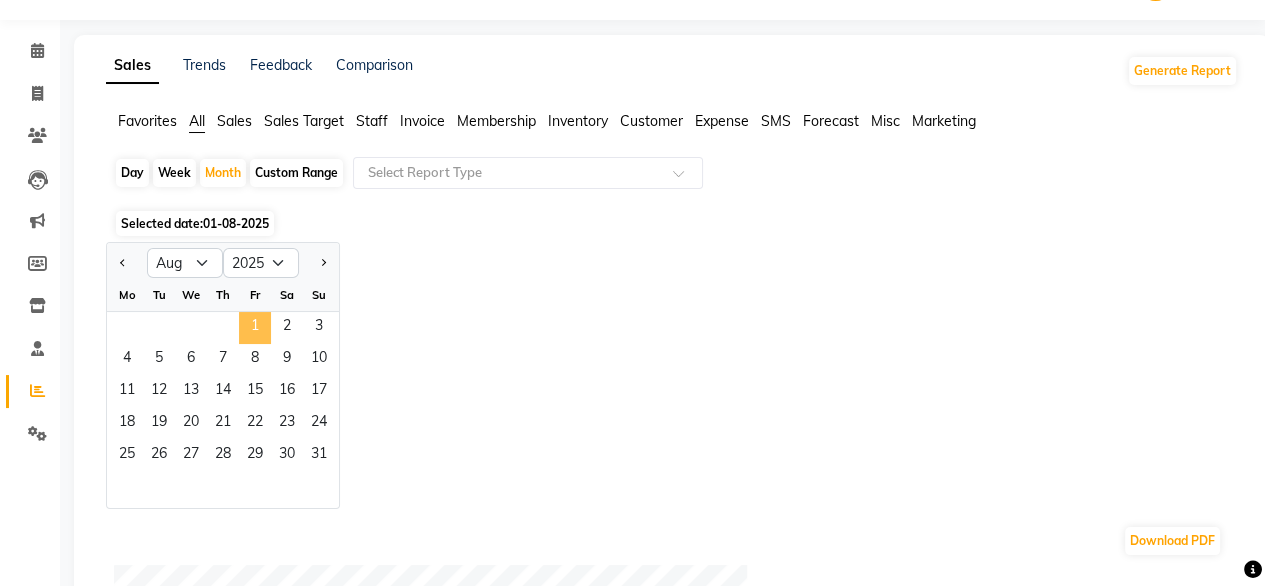 click on "1" 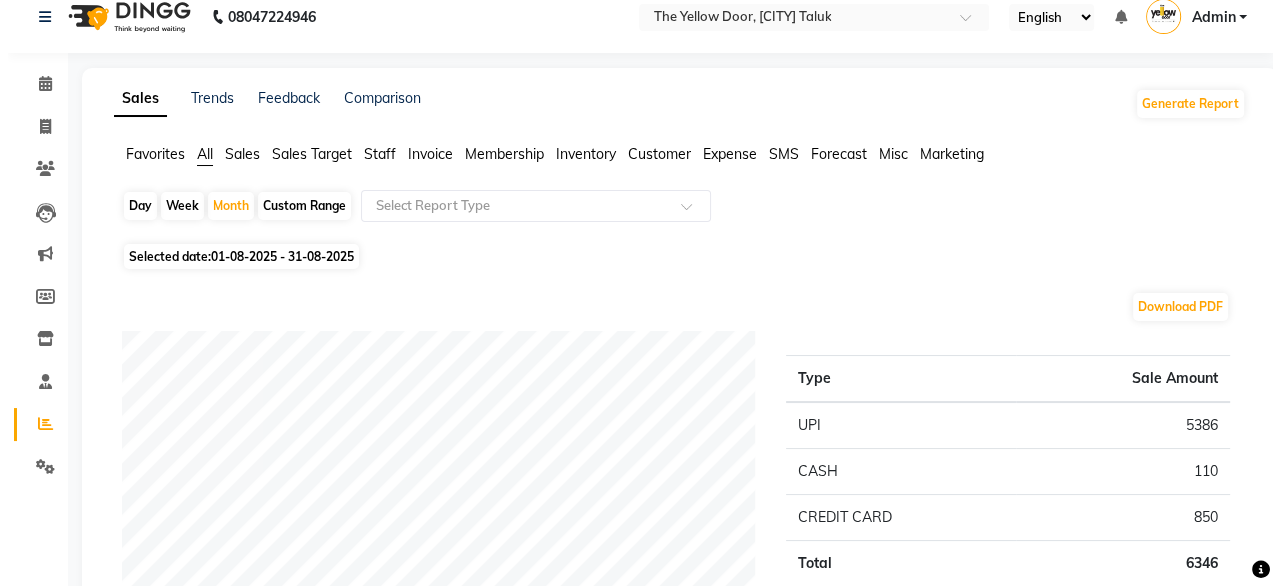 scroll, scrollTop: 0, scrollLeft: 0, axis: both 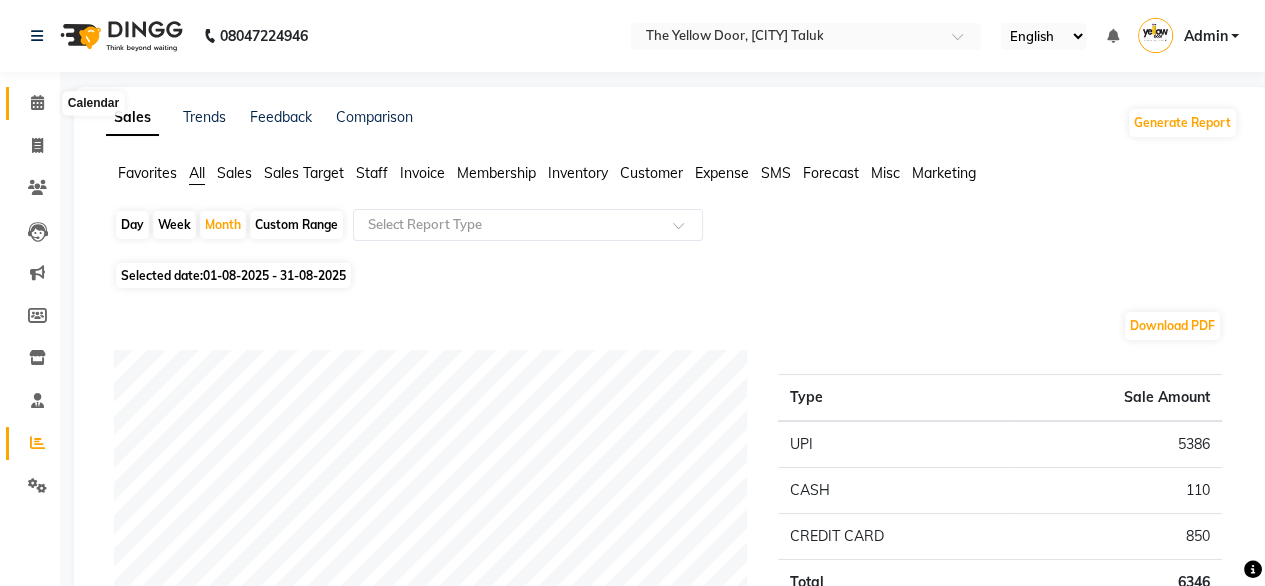 click 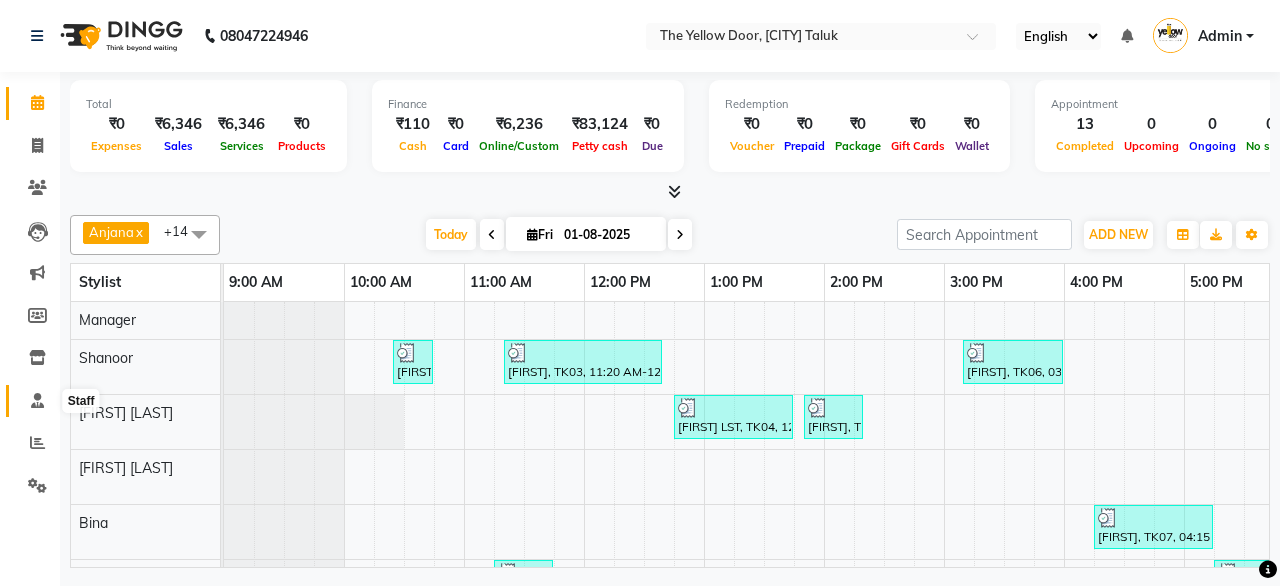 click 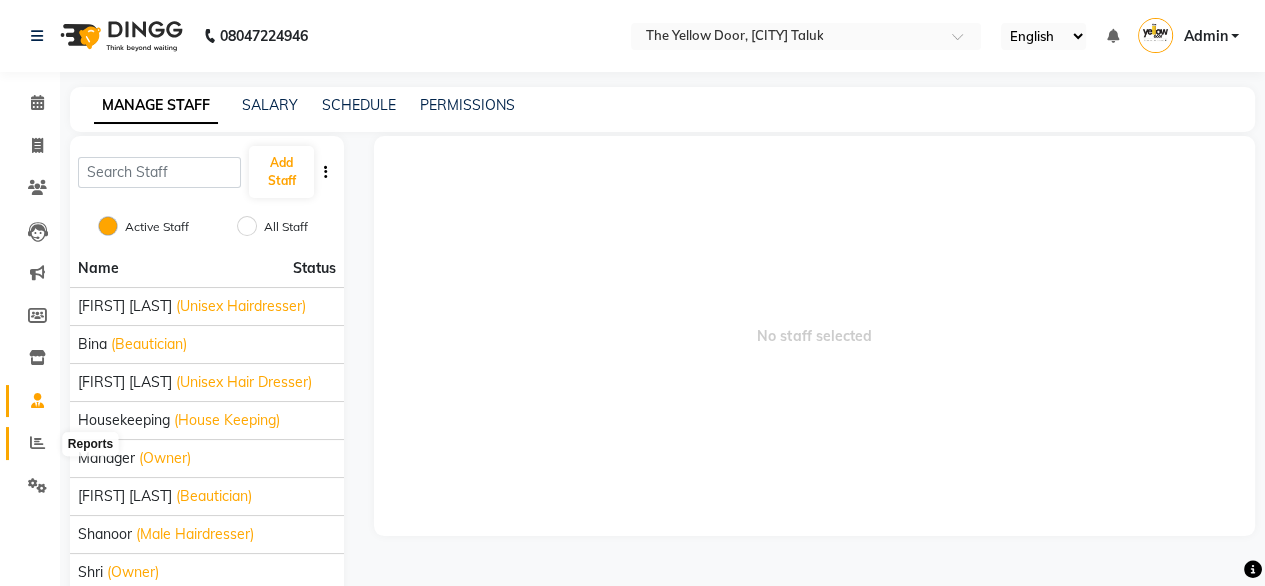 click 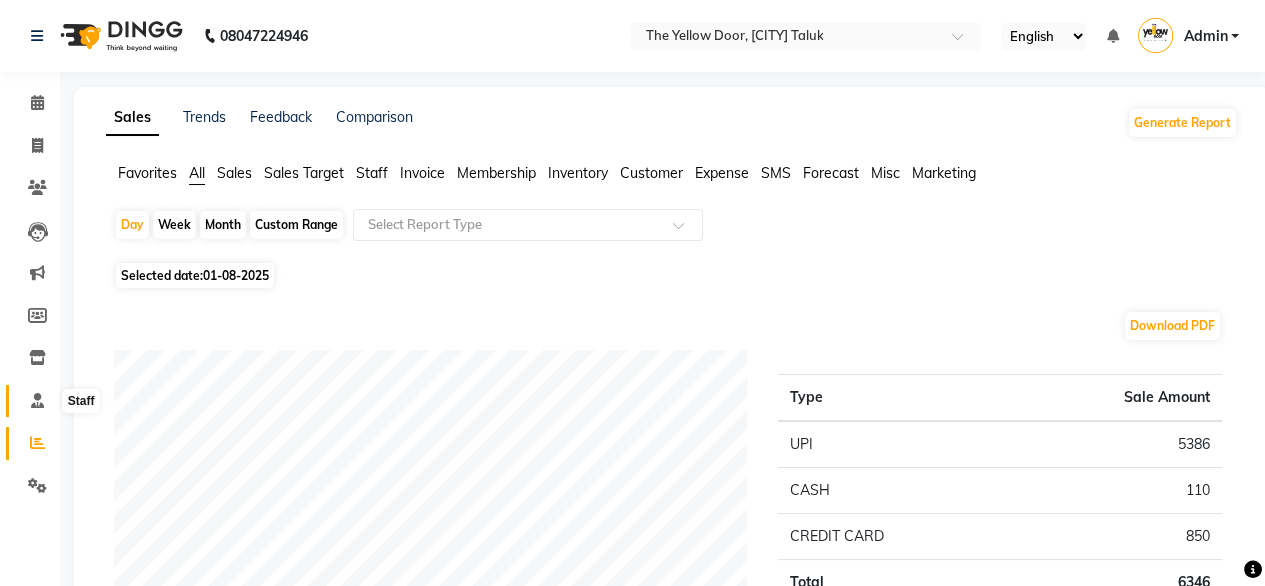 click 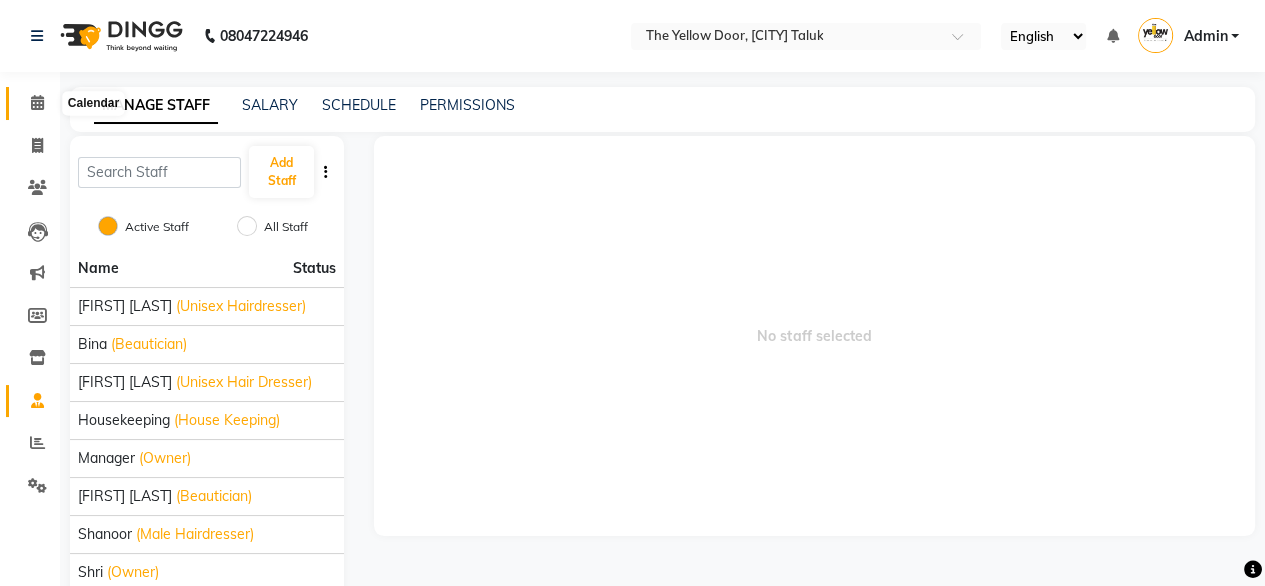 click 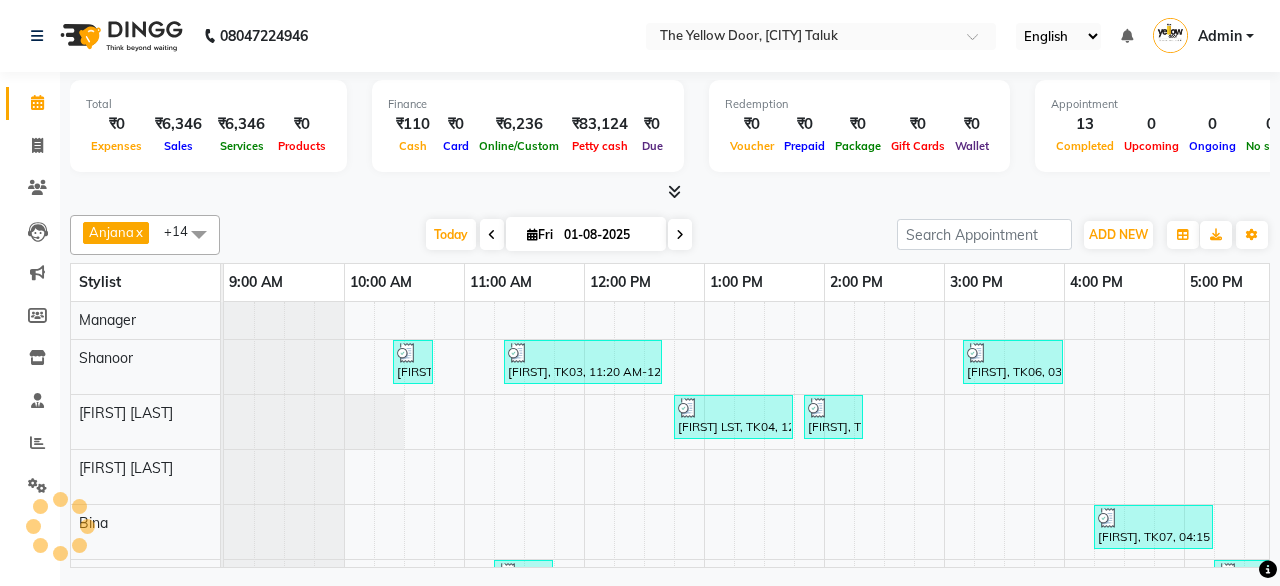 scroll, scrollTop: 0, scrollLeft: 0, axis: both 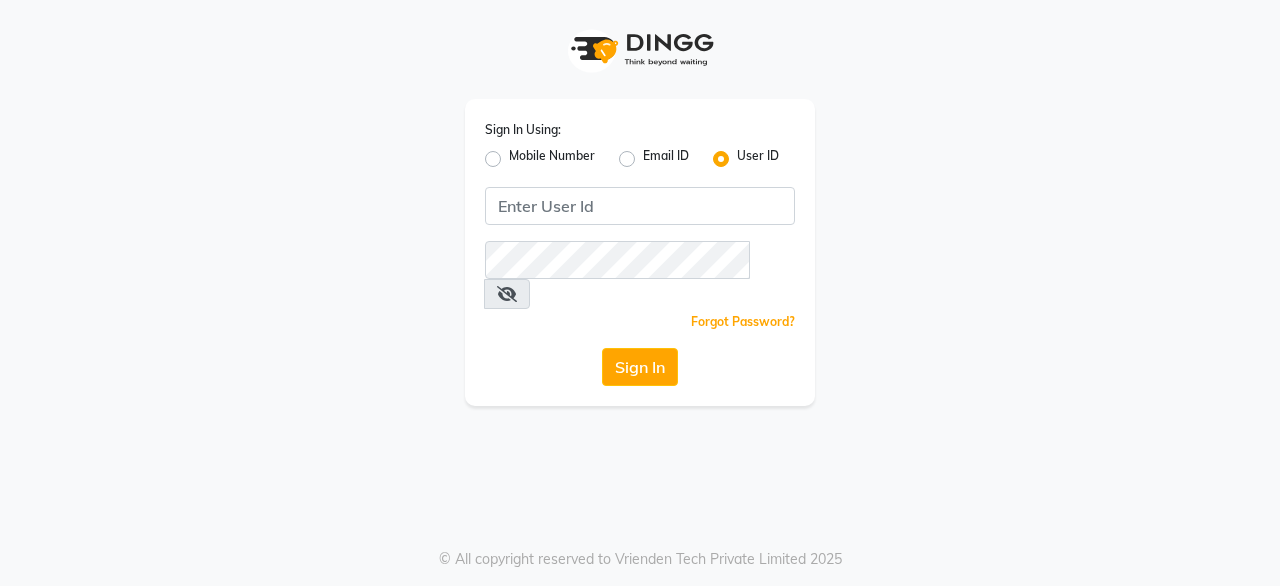 click on "Mobile Number" 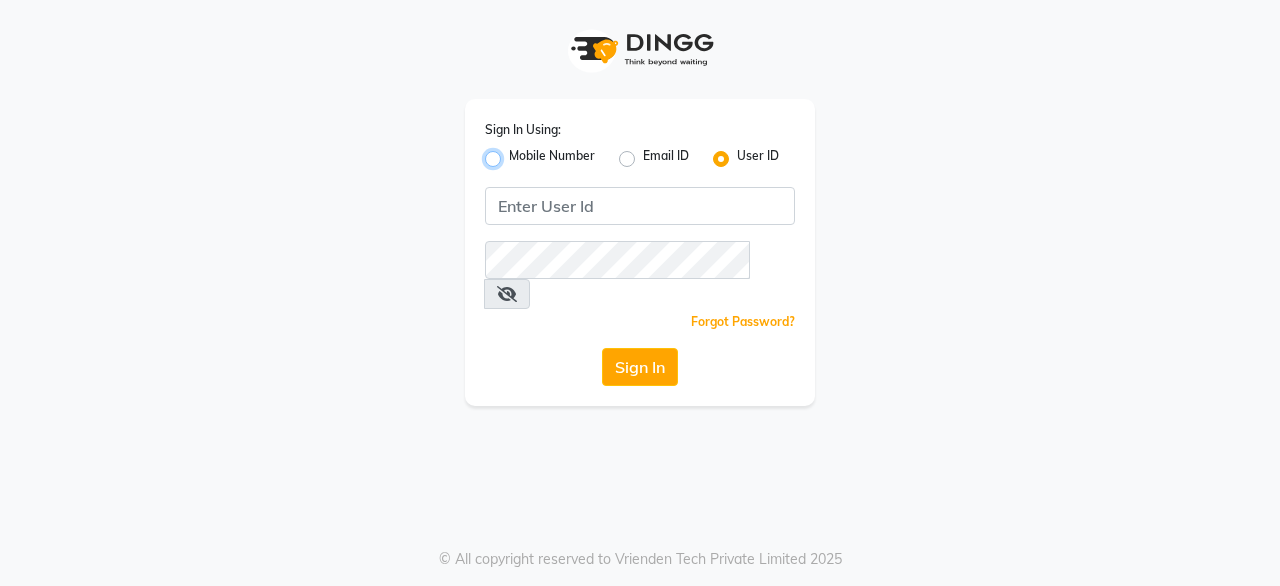 click on "Mobile Number" at bounding box center [515, 153] 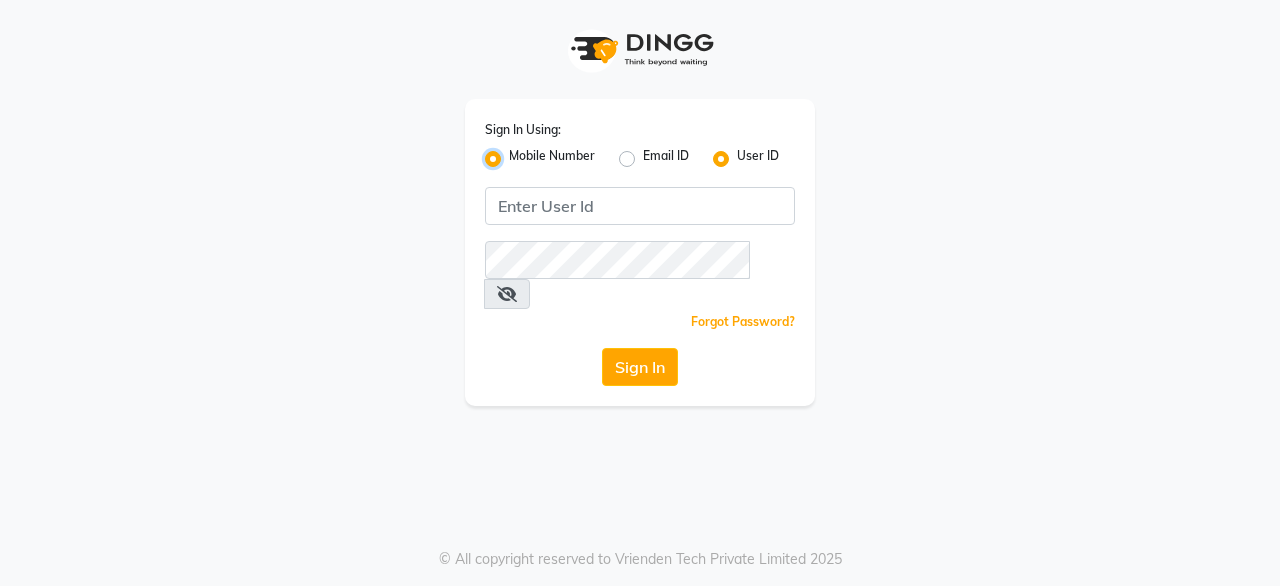 radio on "false" 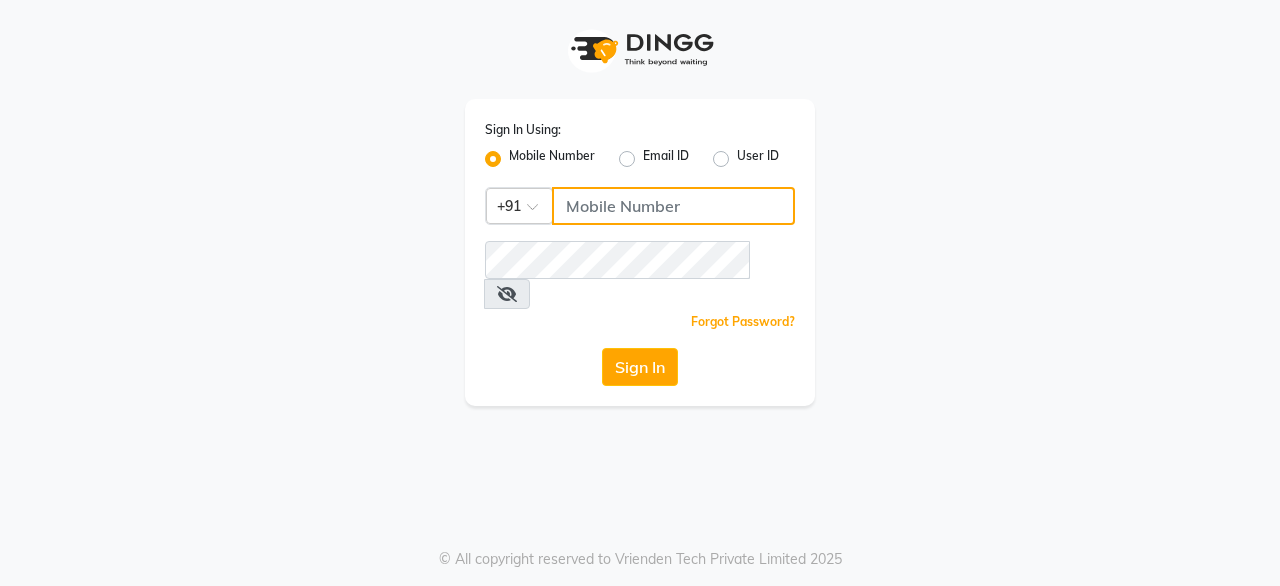 click 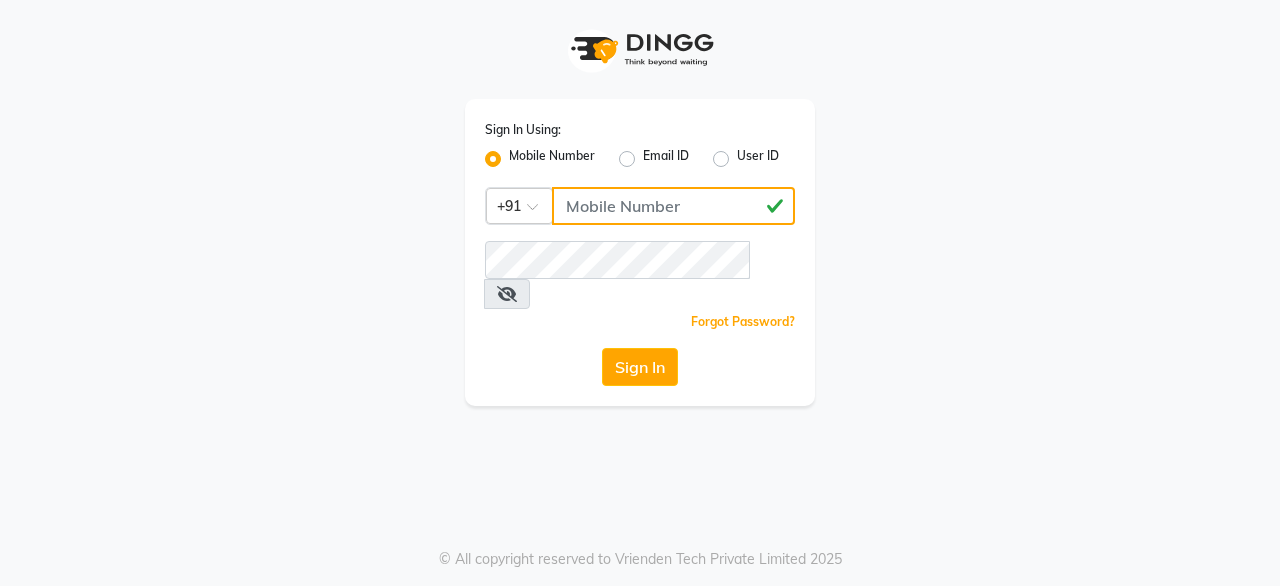 drag, startPoint x: 640, startPoint y: 217, endPoint x: 611, endPoint y: 209, distance: 30.083218 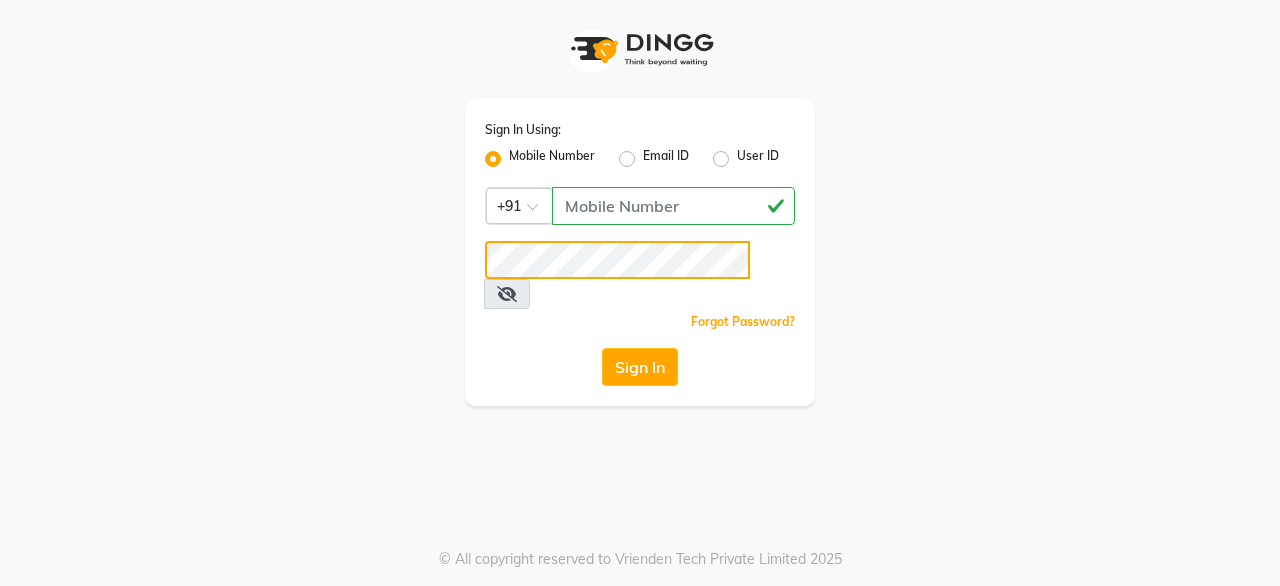 click on "Sign In" 